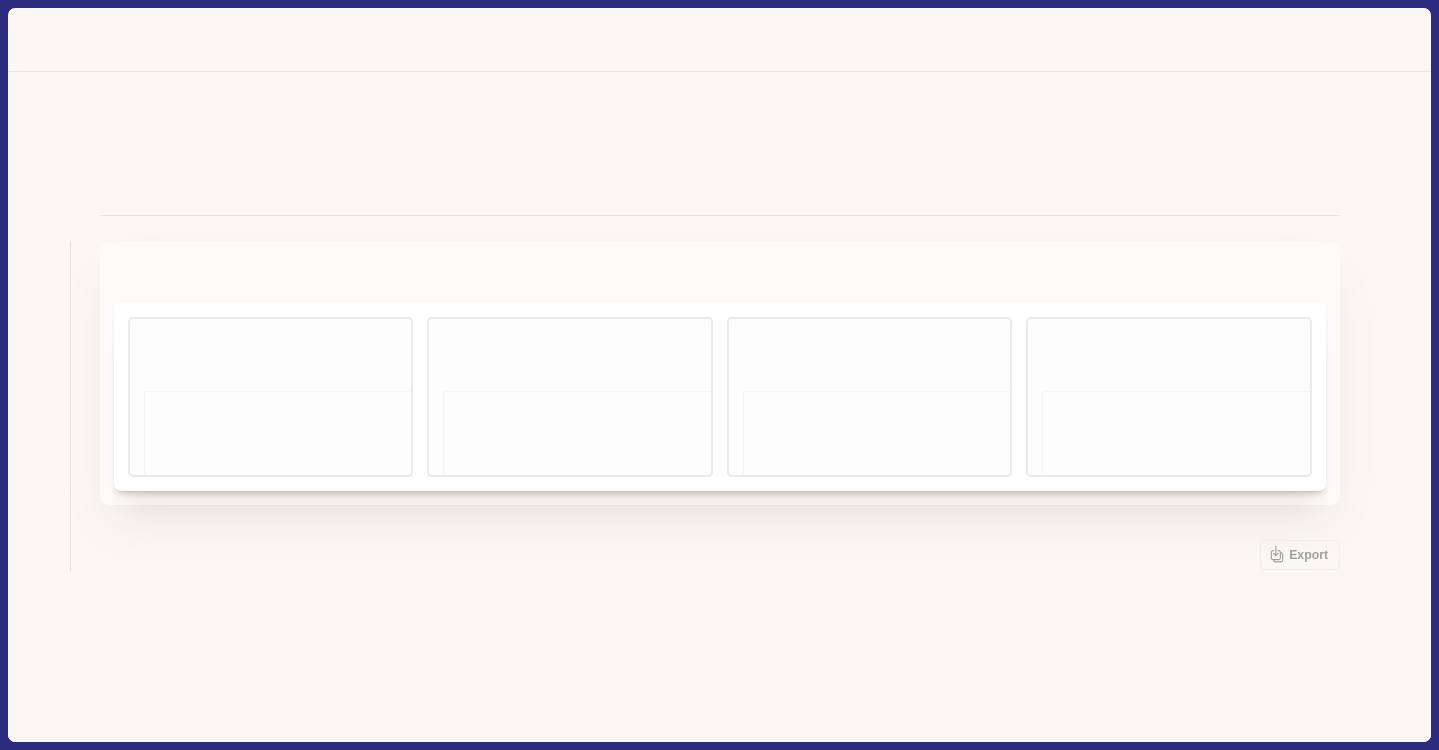 scroll, scrollTop: 0, scrollLeft: 0, axis: both 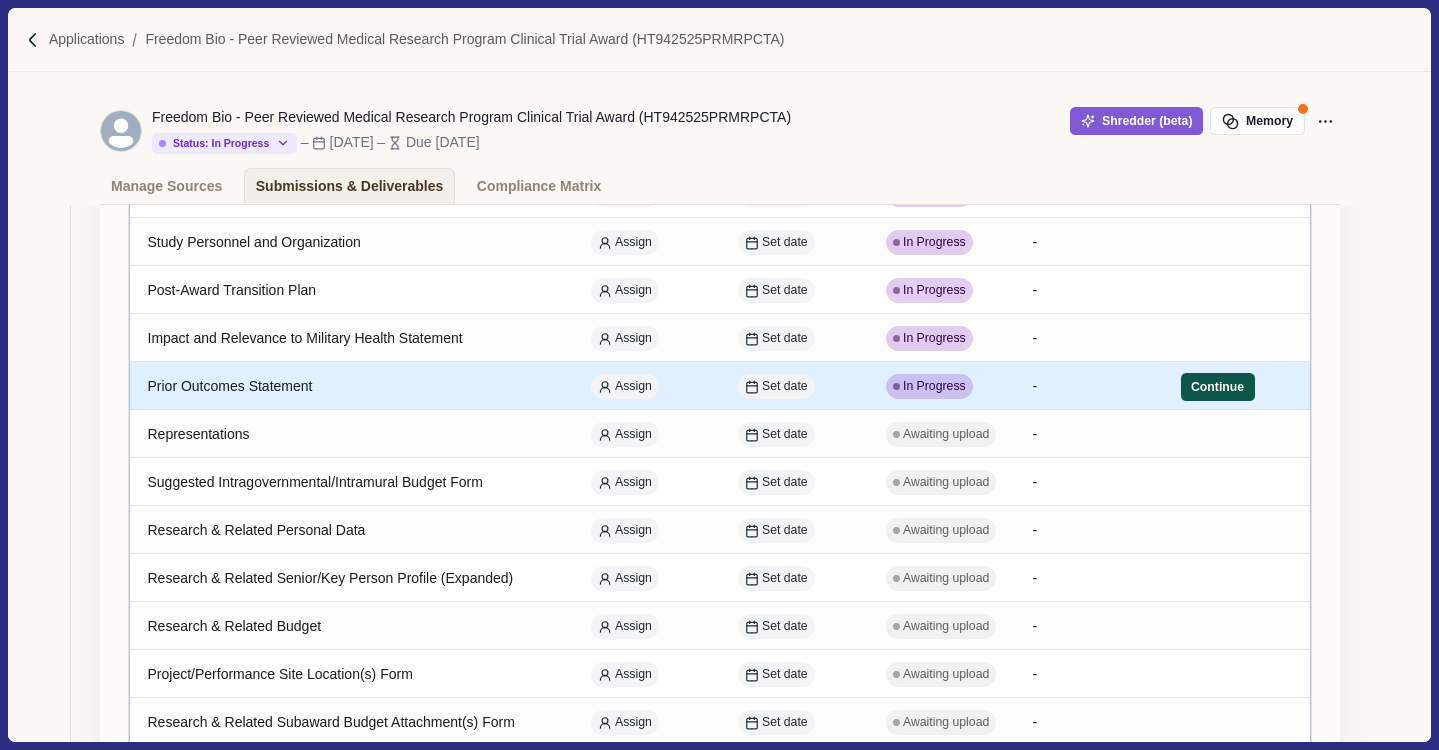 click on "Continue" at bounding box center [1218, 387] 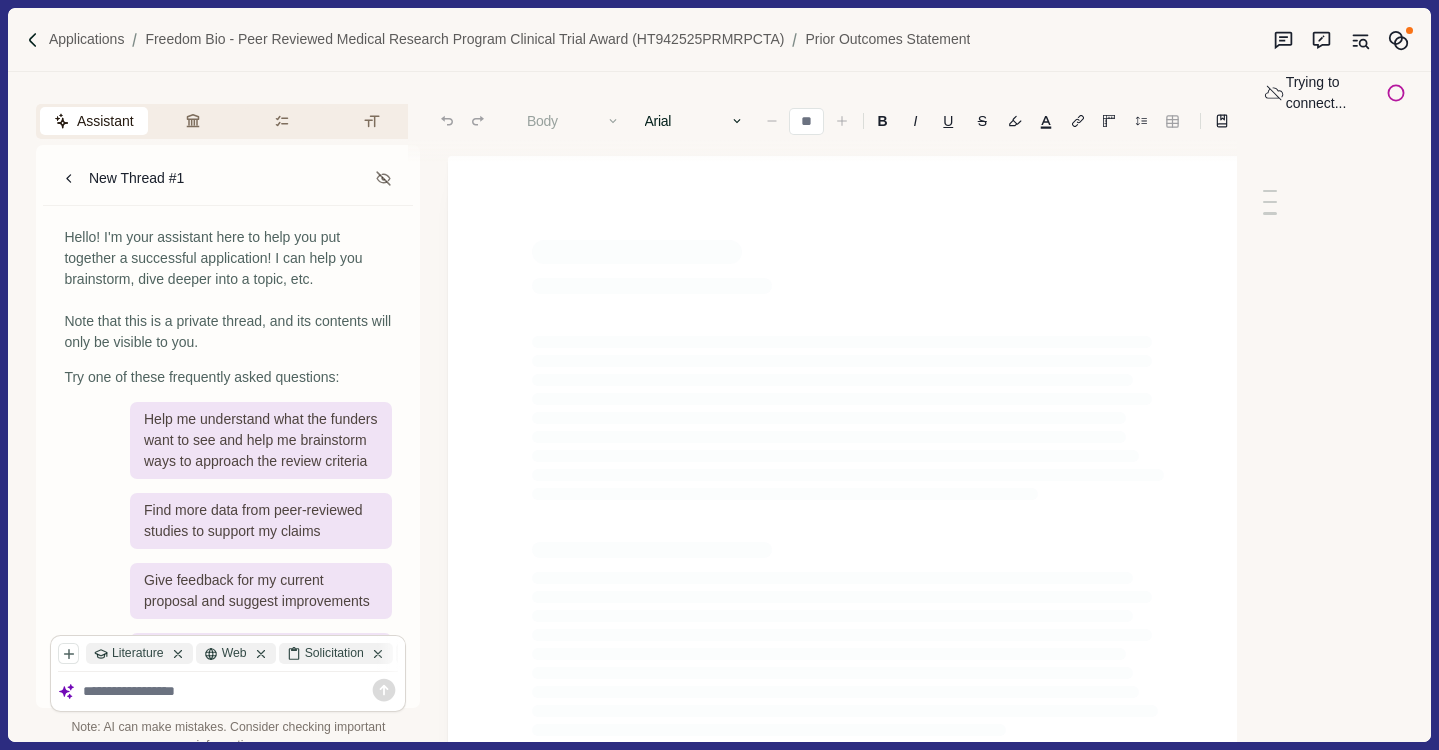 type on "**" 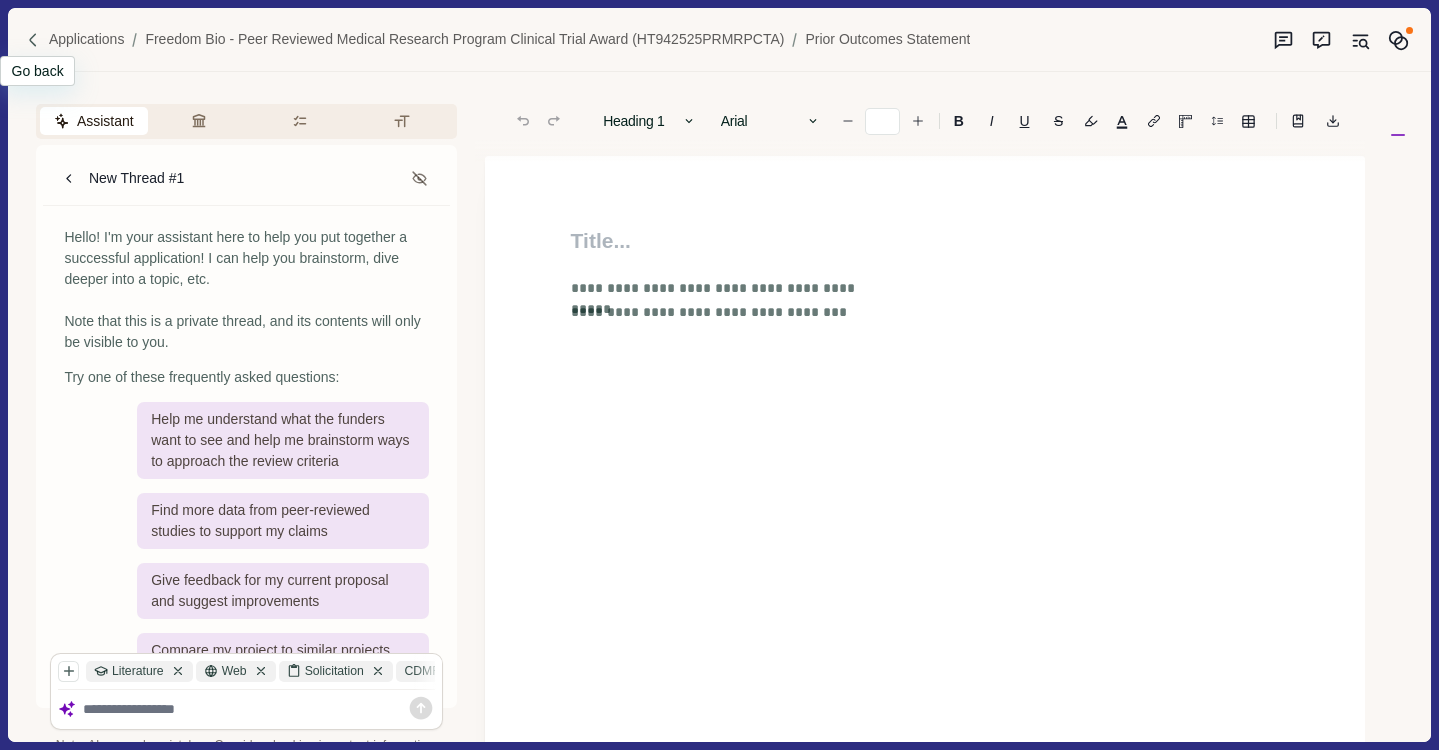 click at bounding box center (33, 40) 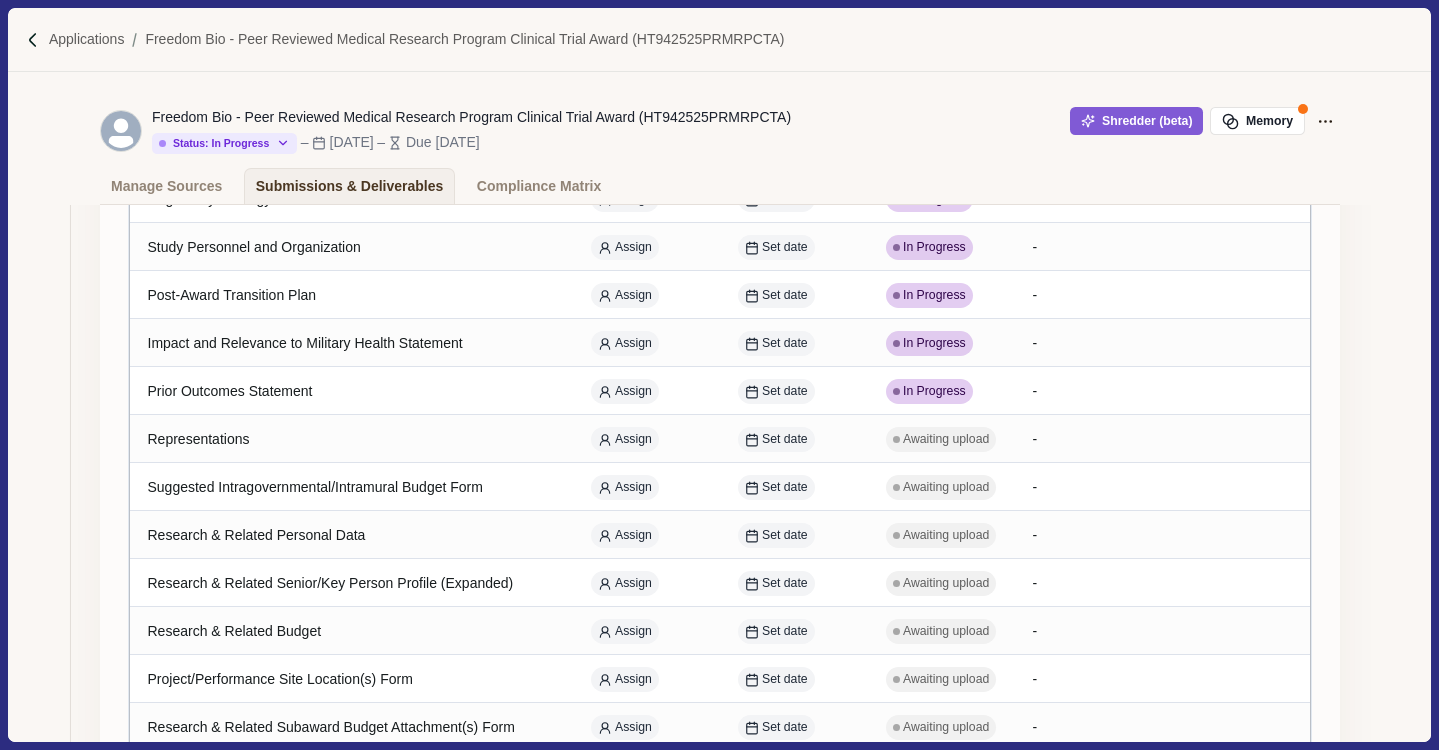 scroll, scrollTop: 652, scrollLeft: 0, axis: vertical 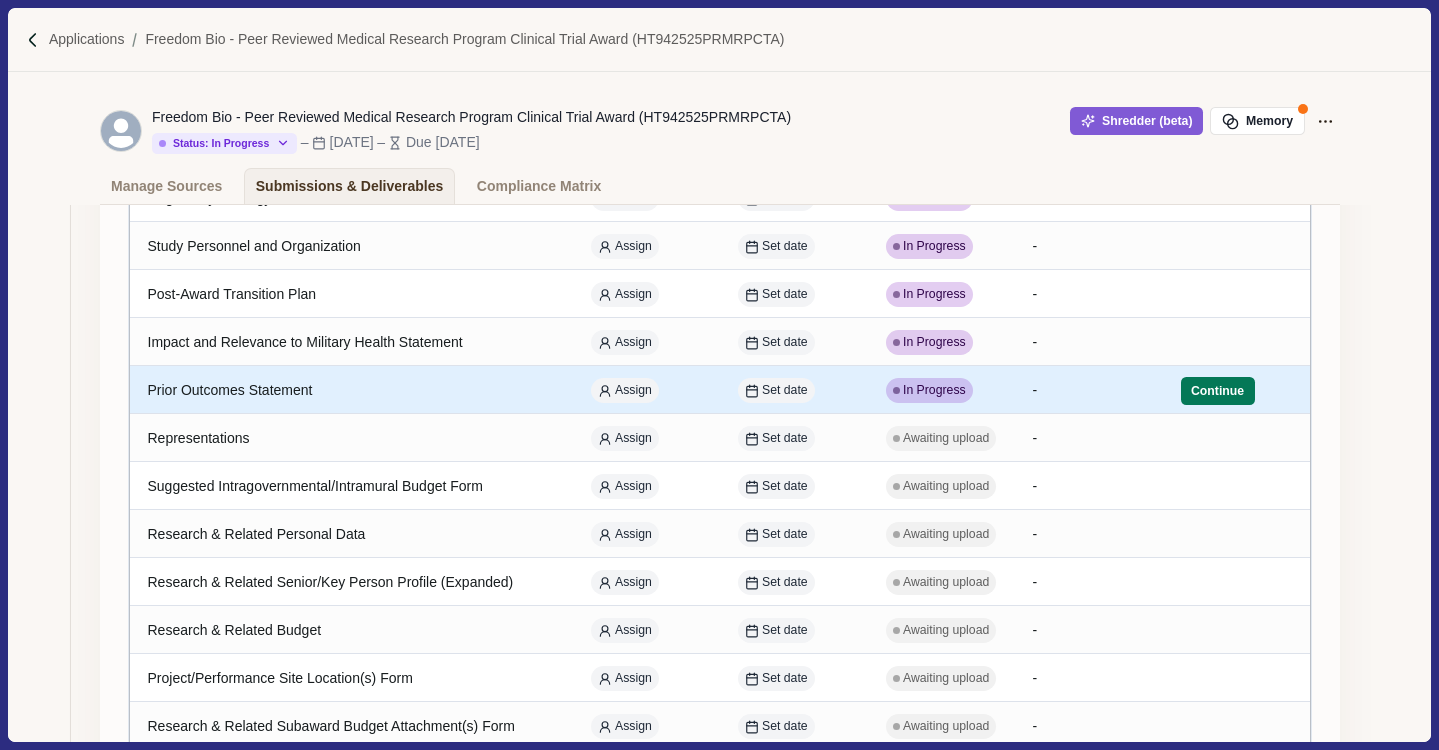 click on "Prior Outcomes Statement" at bounding box center [351, 390] 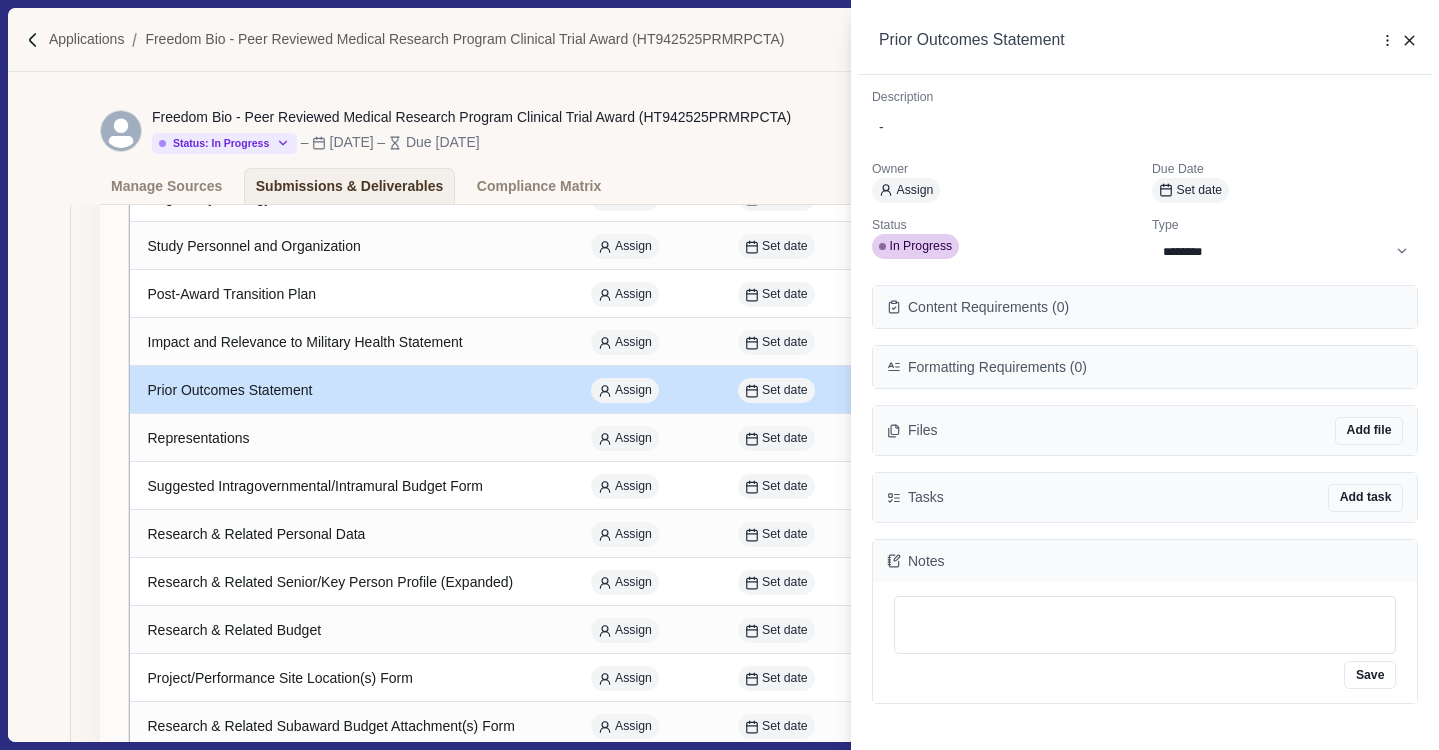 scroll, scrollTop: 35, scrollLeft: 0, axis: vertical 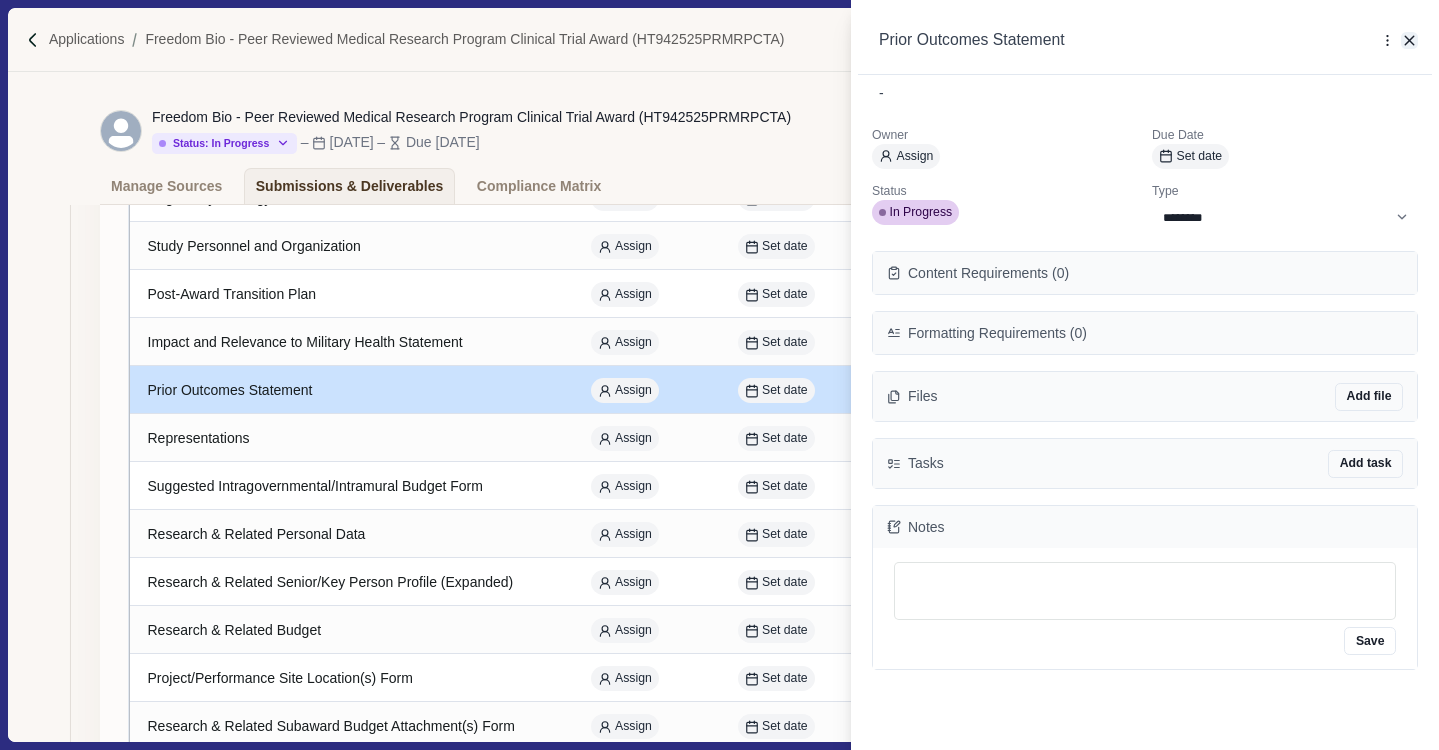 click 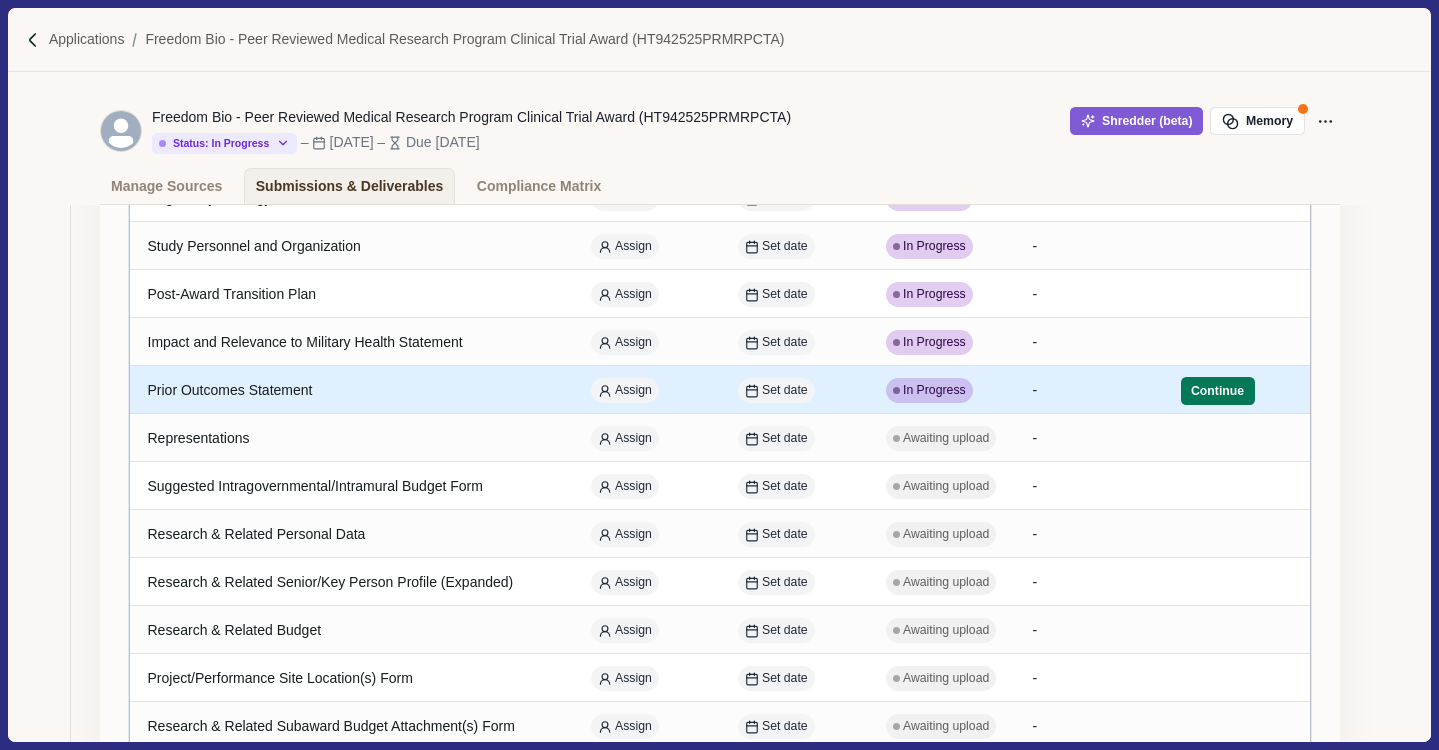 click on "In Progress" at bounding box center [934, 391] 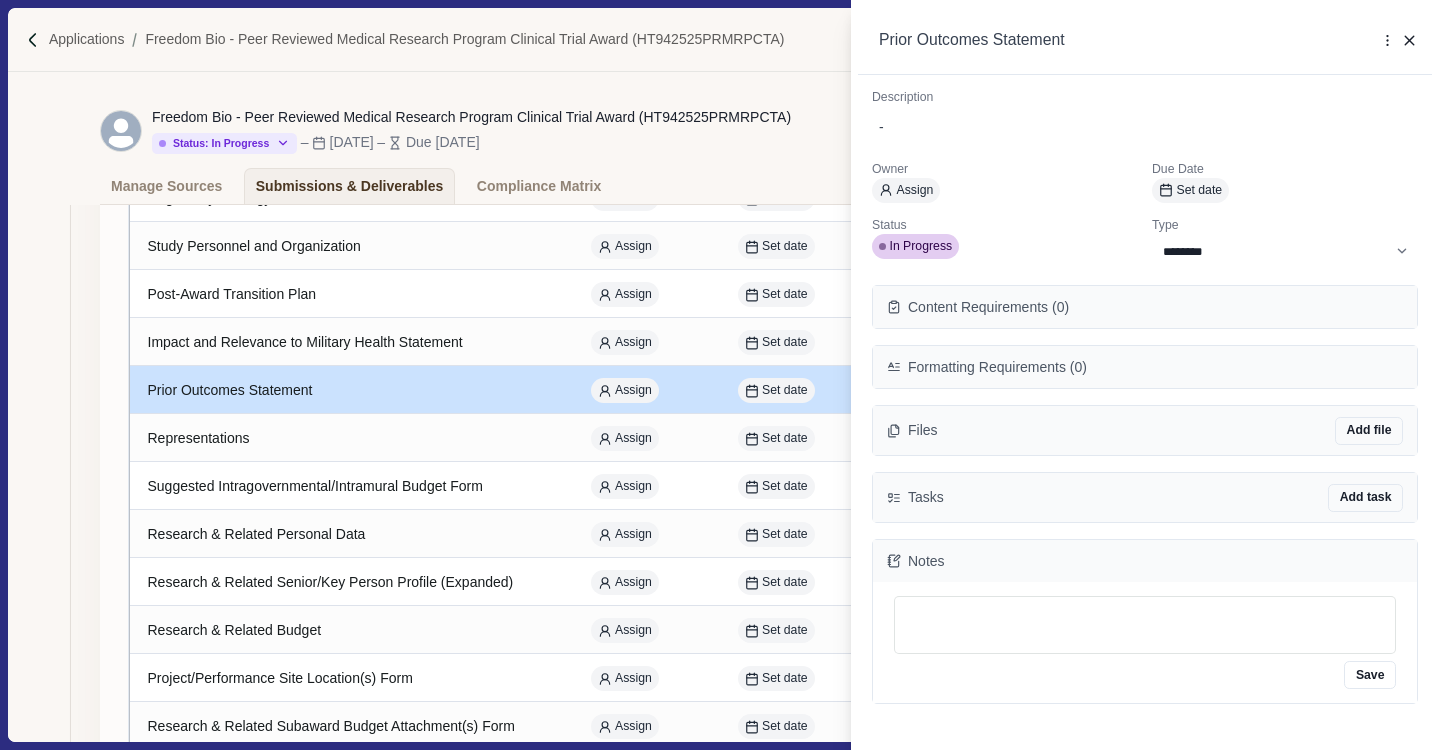 click on "**********" at bounding box center [719, 375] 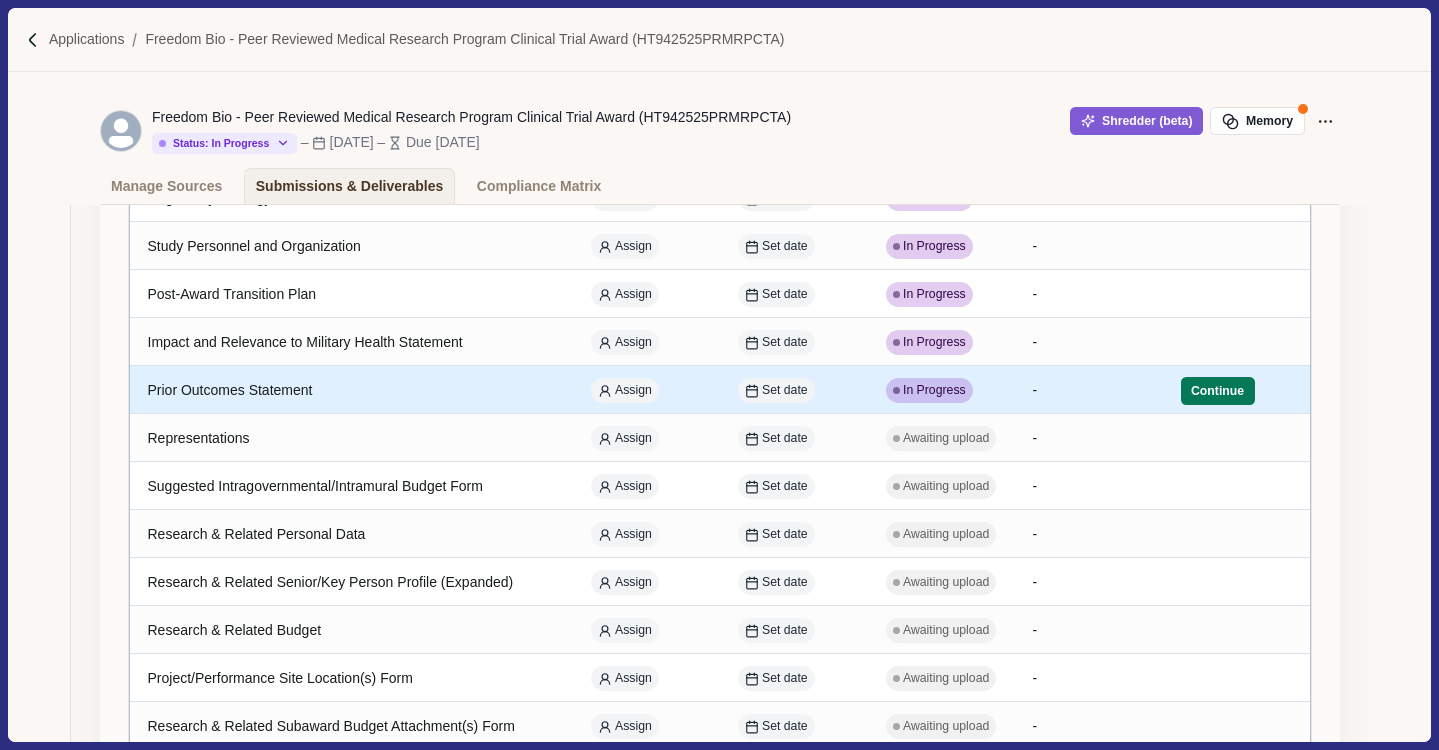click on "Prior Outcomes Statement" at bounding box center (351, 390) 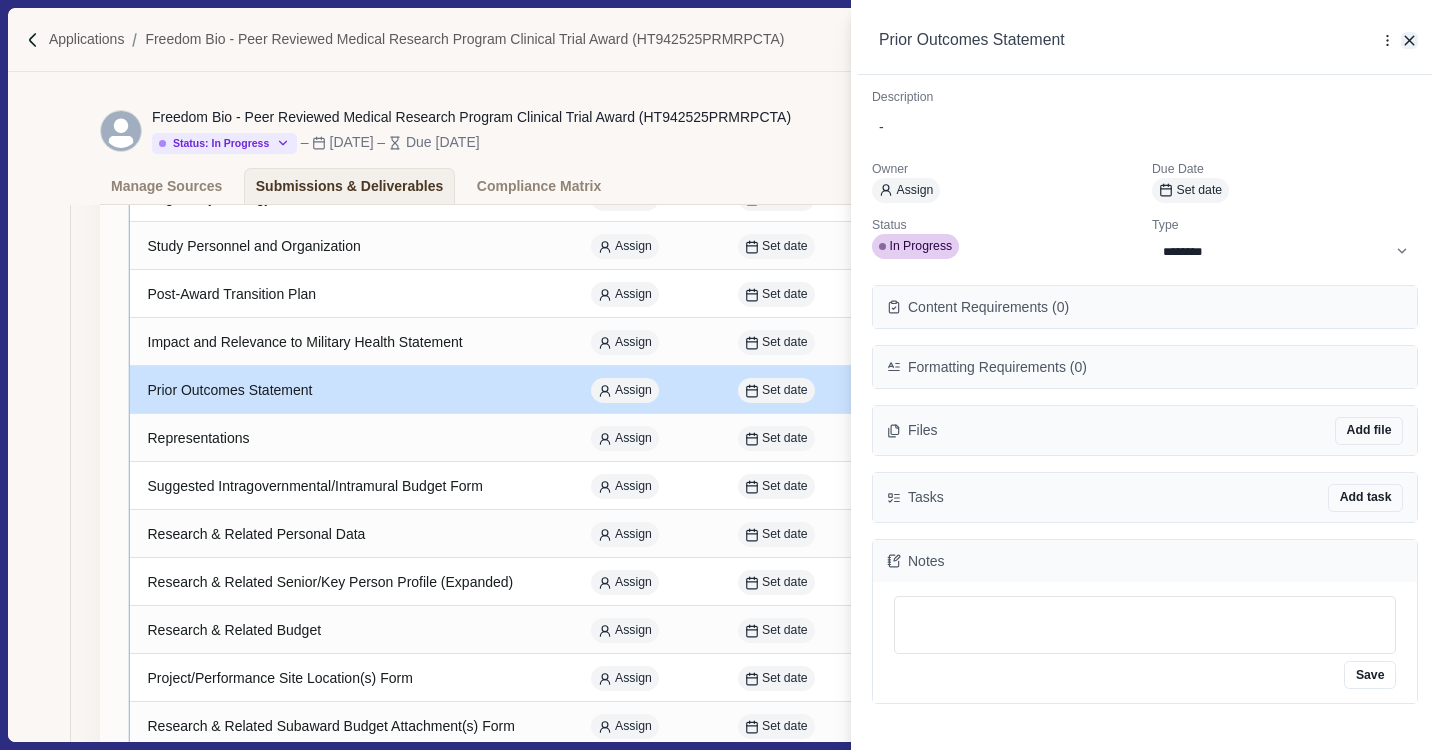 click 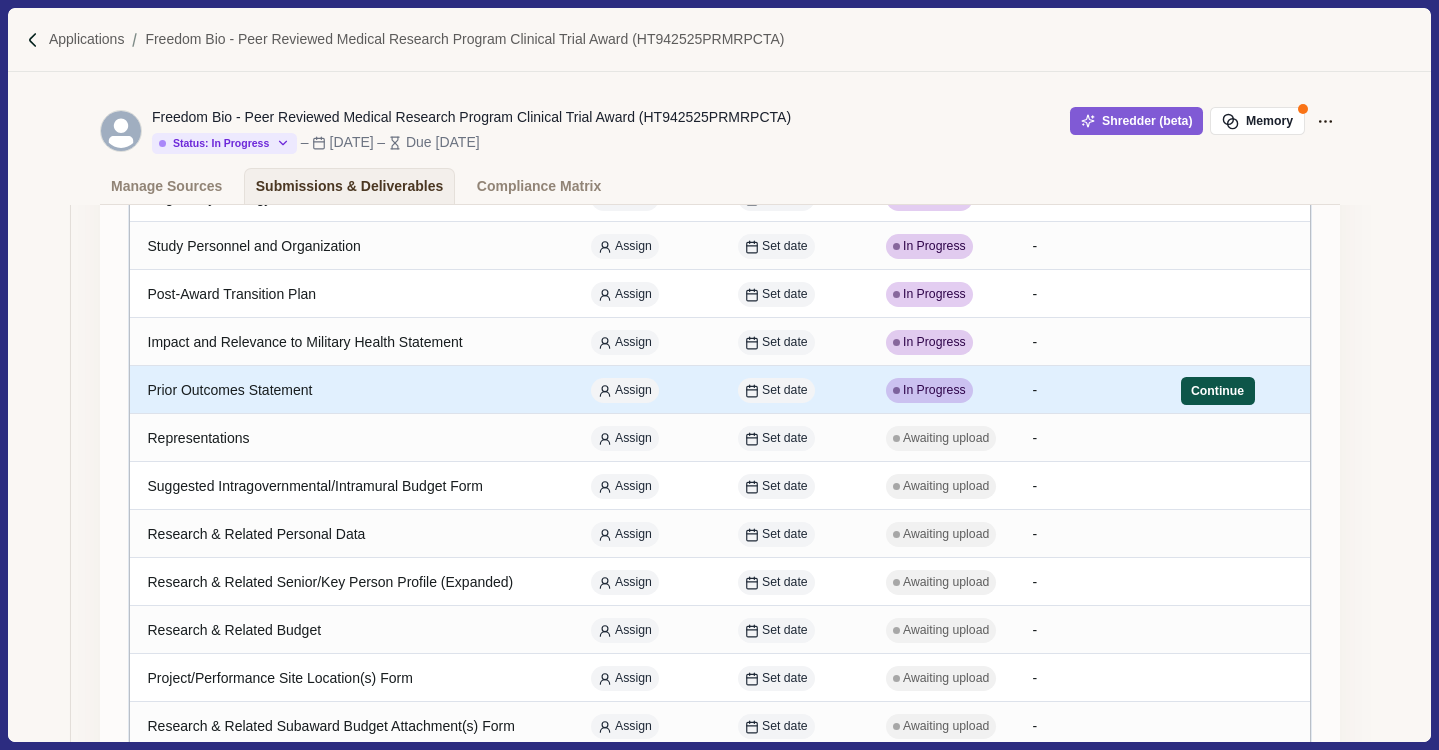 click on "Continue" at bounding box center (1218, 391) 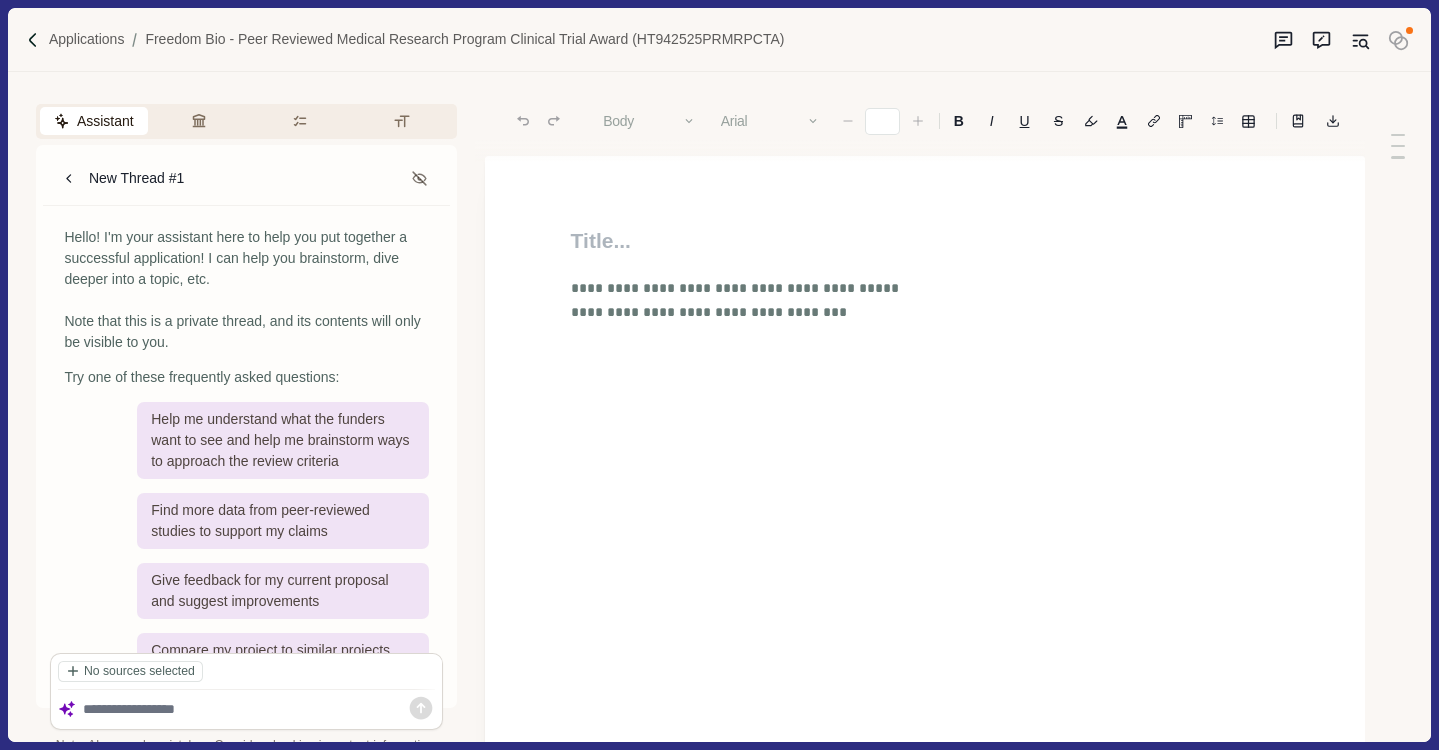 type on "**" 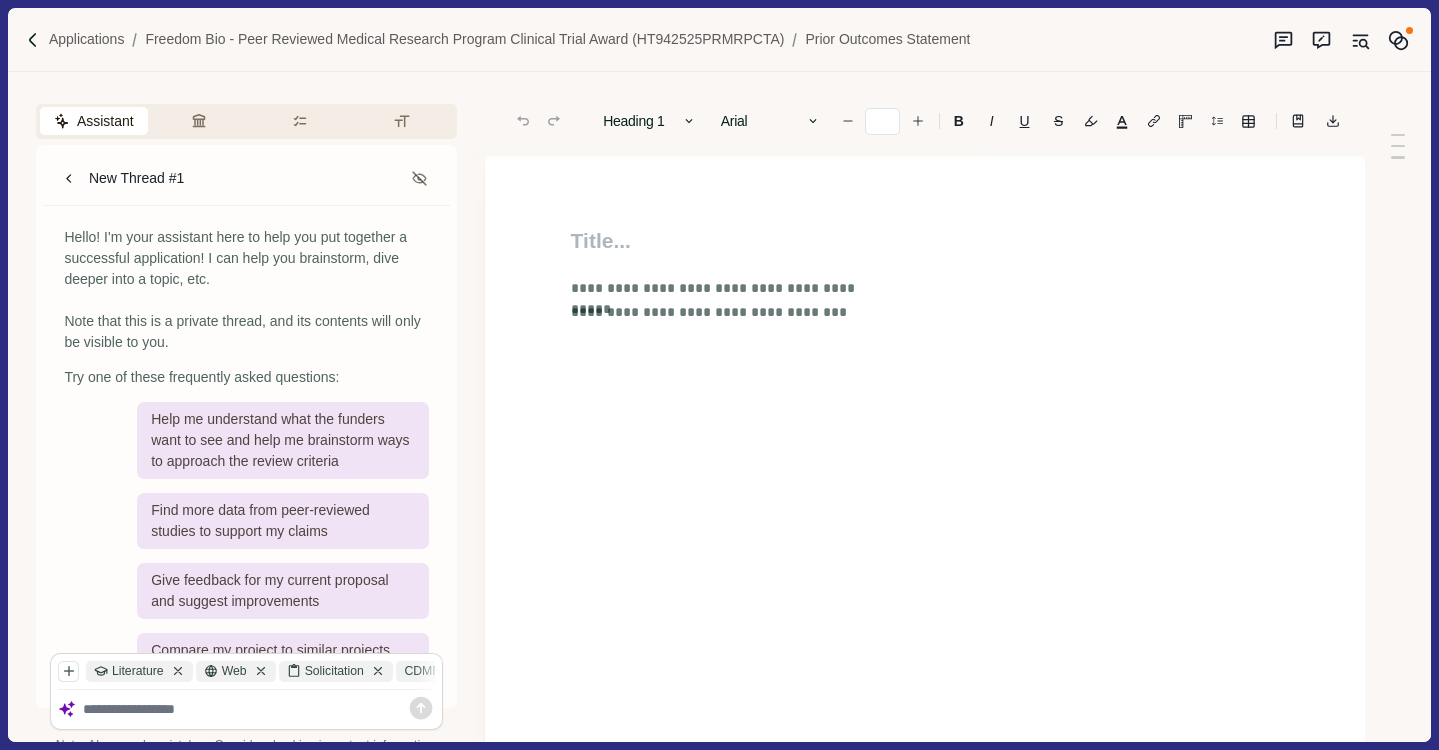 click at bounding box center [259, 709] 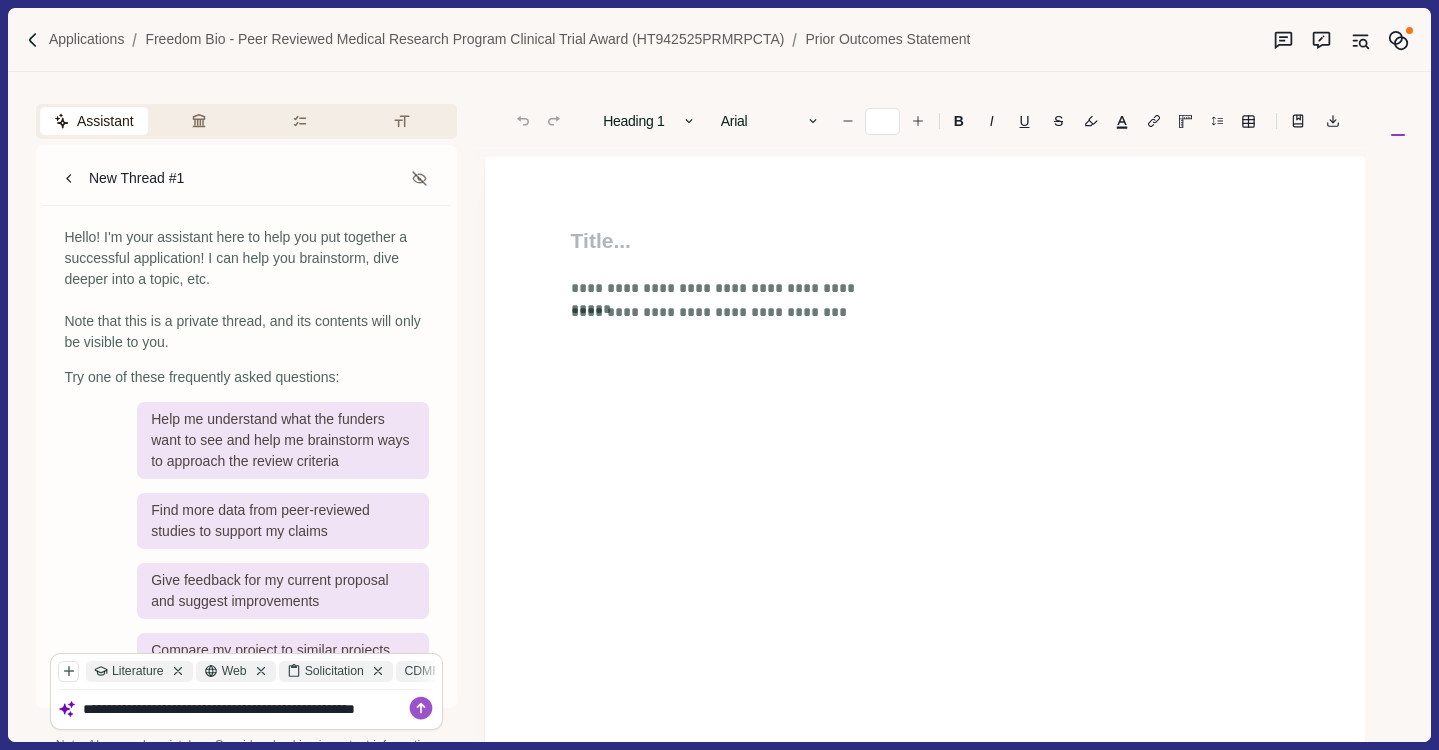 type on "**********" 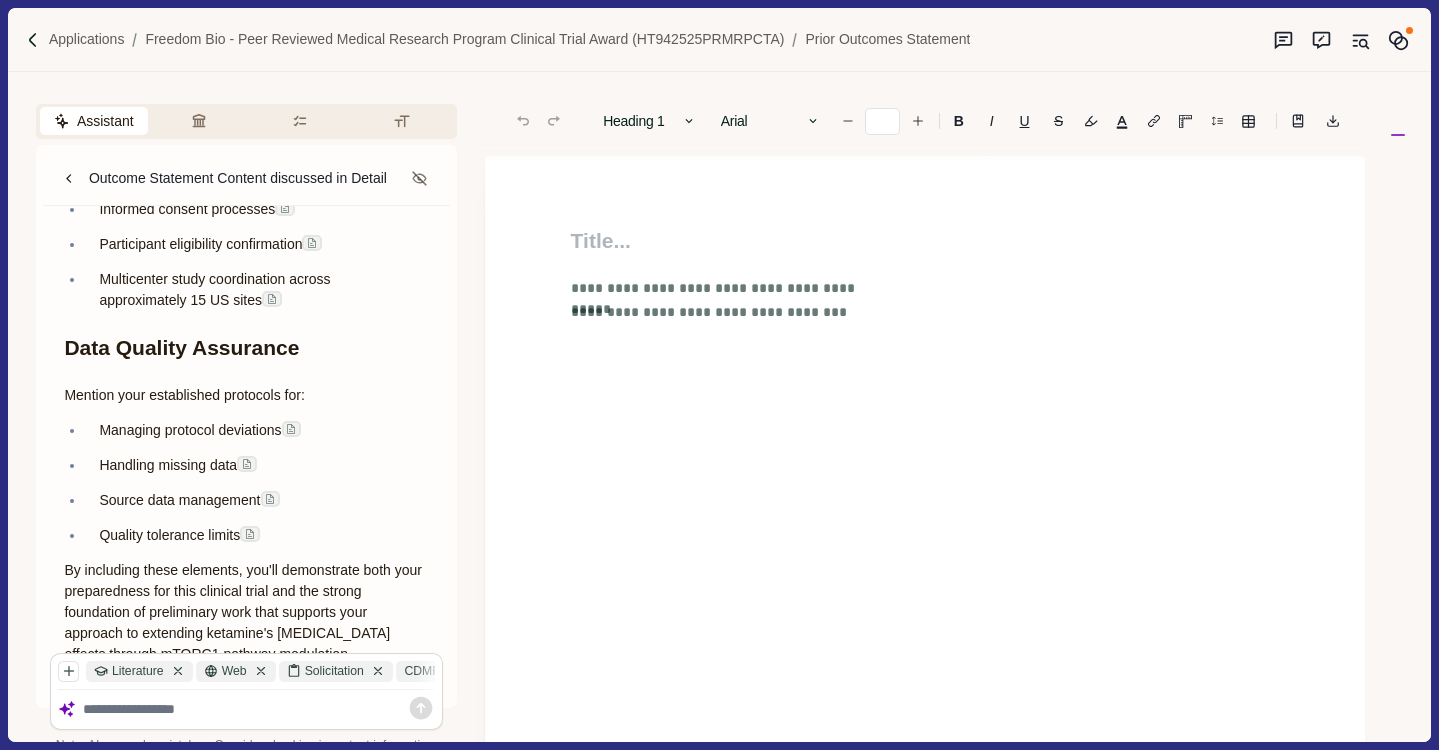 scroll, scrollTop: 1248, scrollLeft: 0, axis: vertical 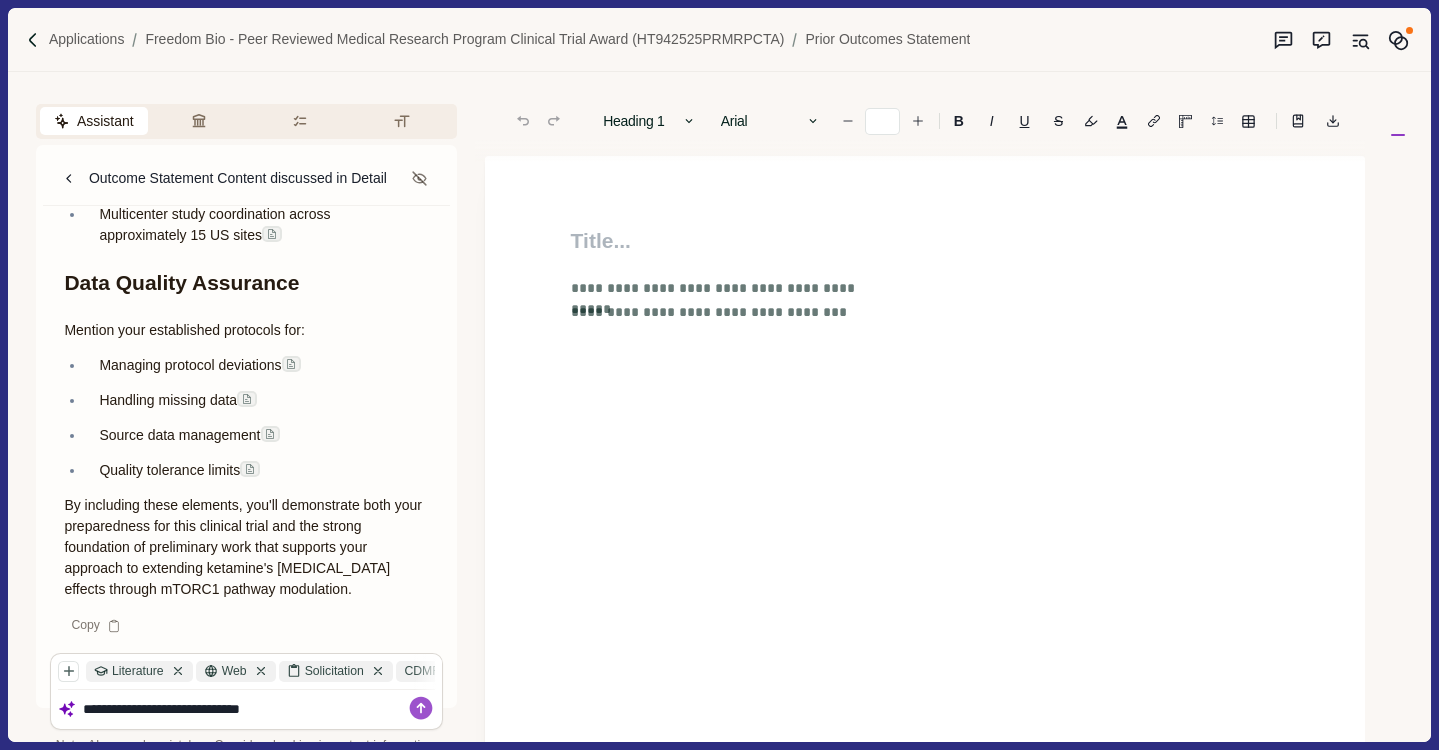 type on "**********" 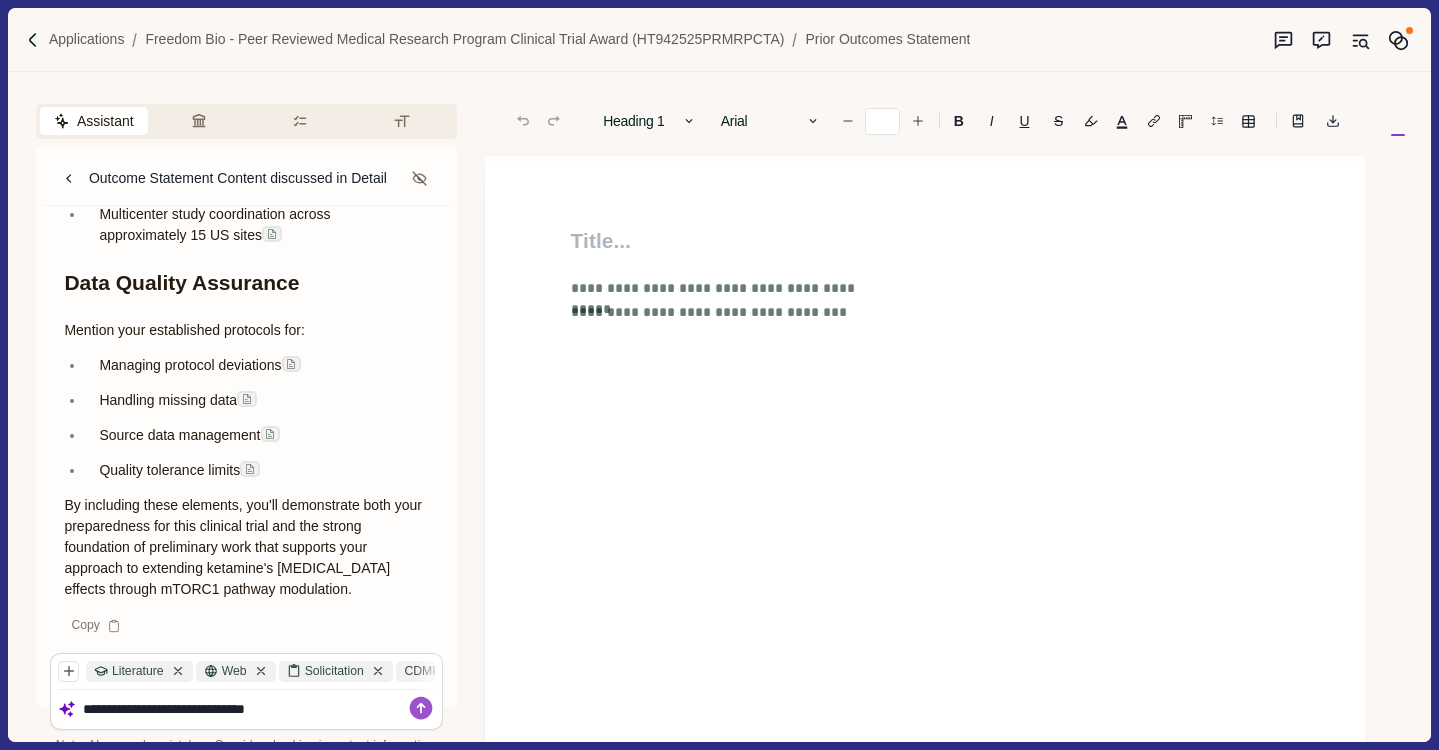 type 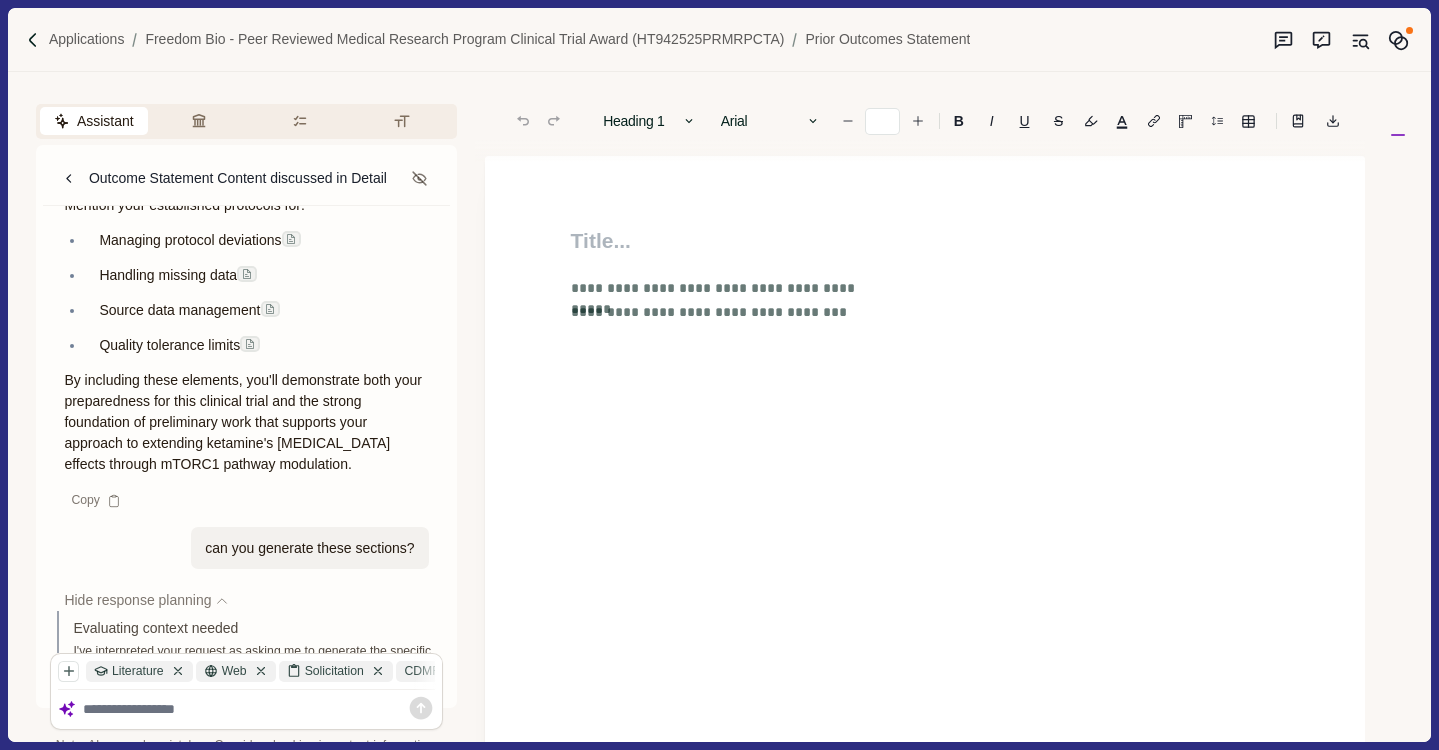 scroll, scrollTop: 1333, scrollLeft: 0, axis: vertical 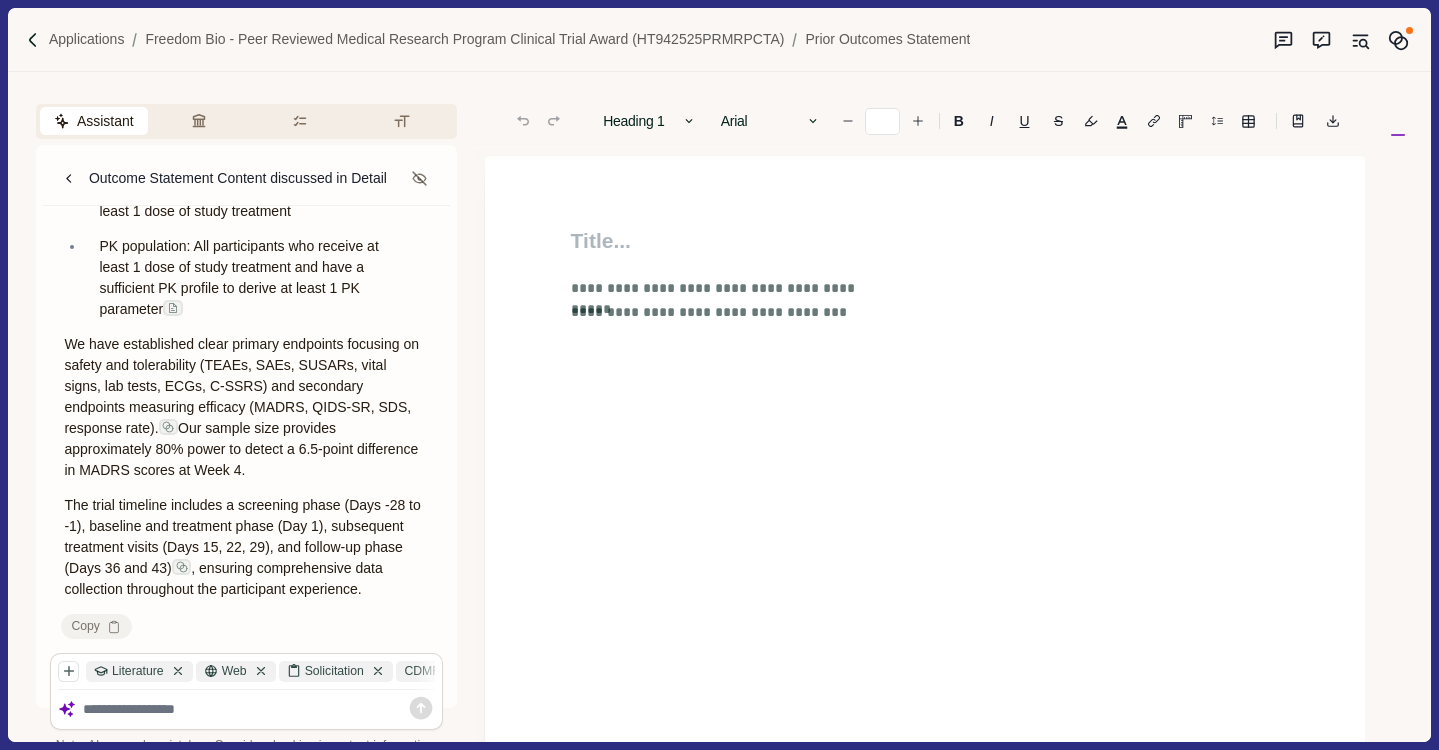 click on "Copy" at bounding box center (96, 626) 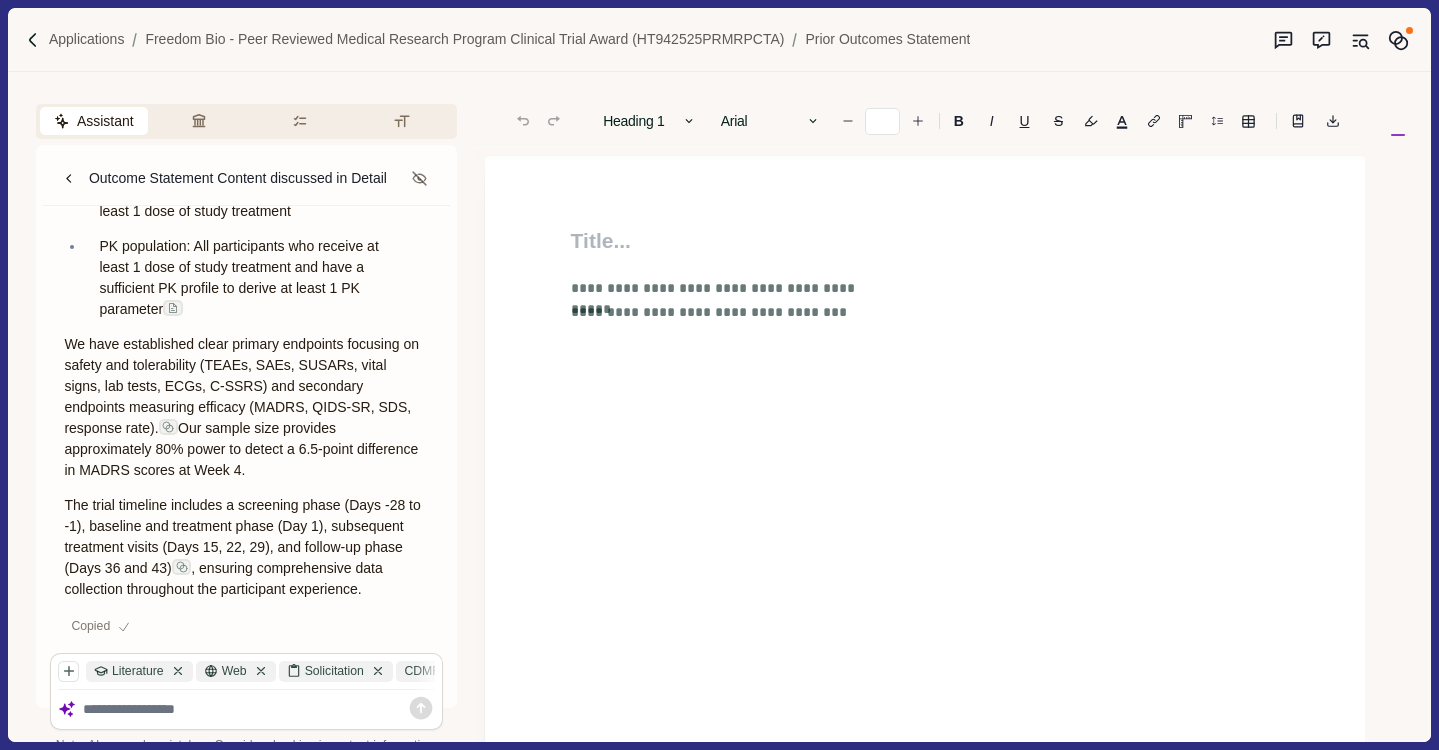 click on "**********" at bounding box center [722, 312] 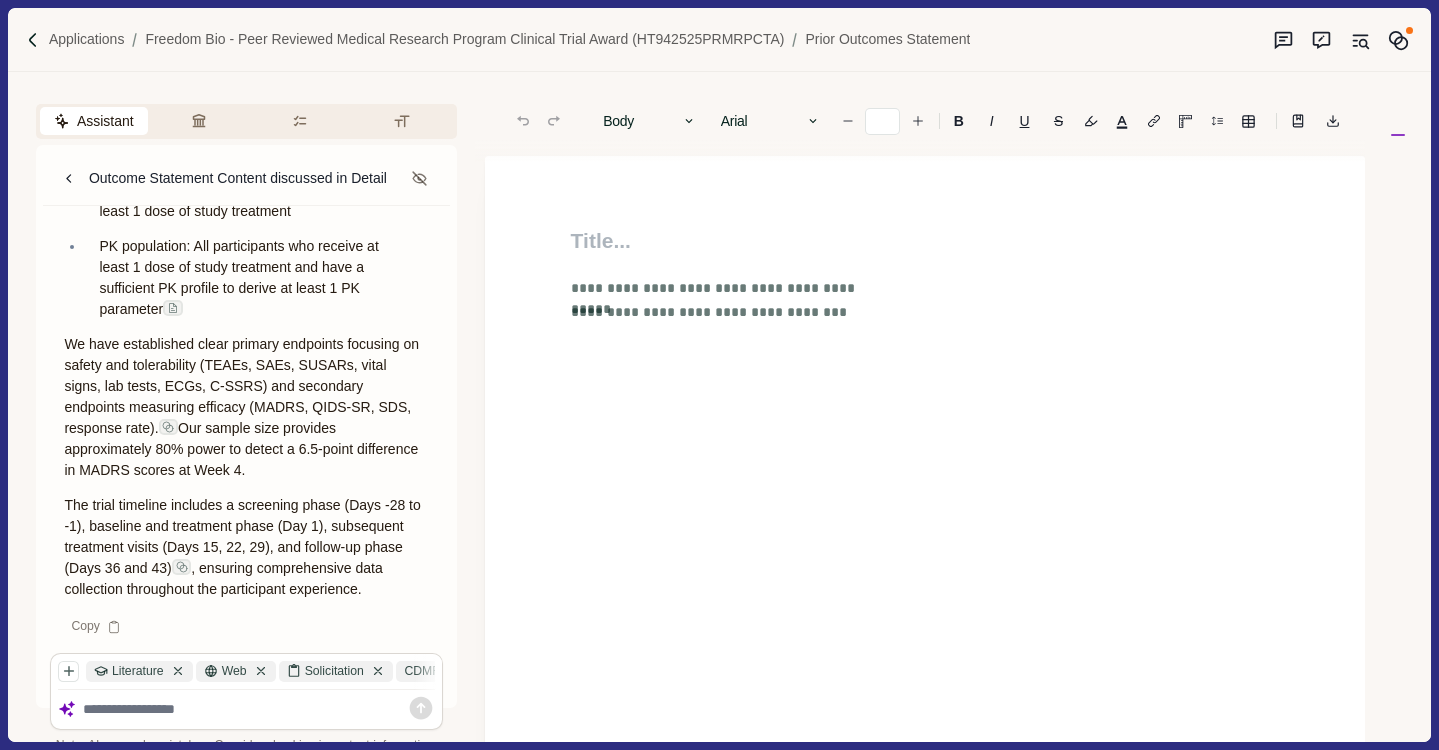 click on "**********" at bounding box center [925, 274] 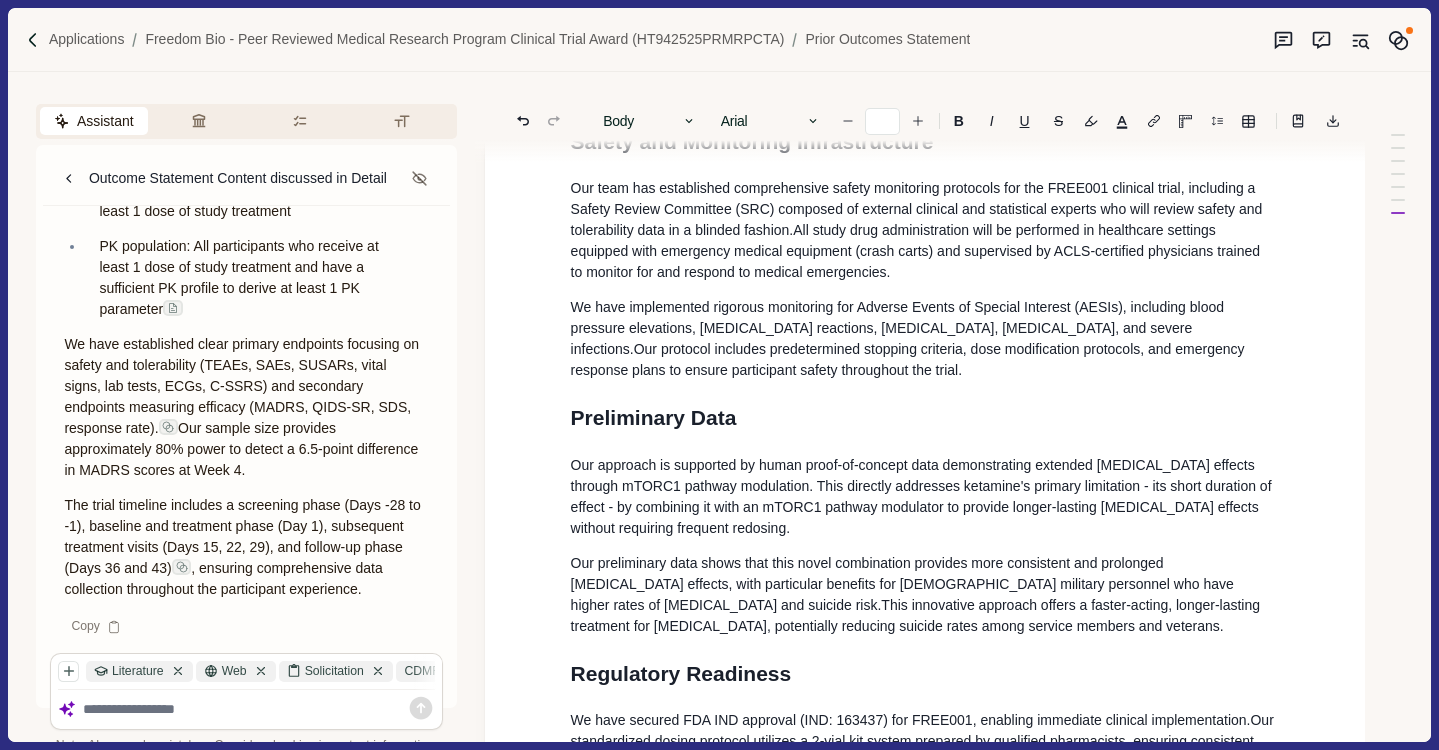 scroll, scrollTop: 0, scrollLeft: 0, axis: both 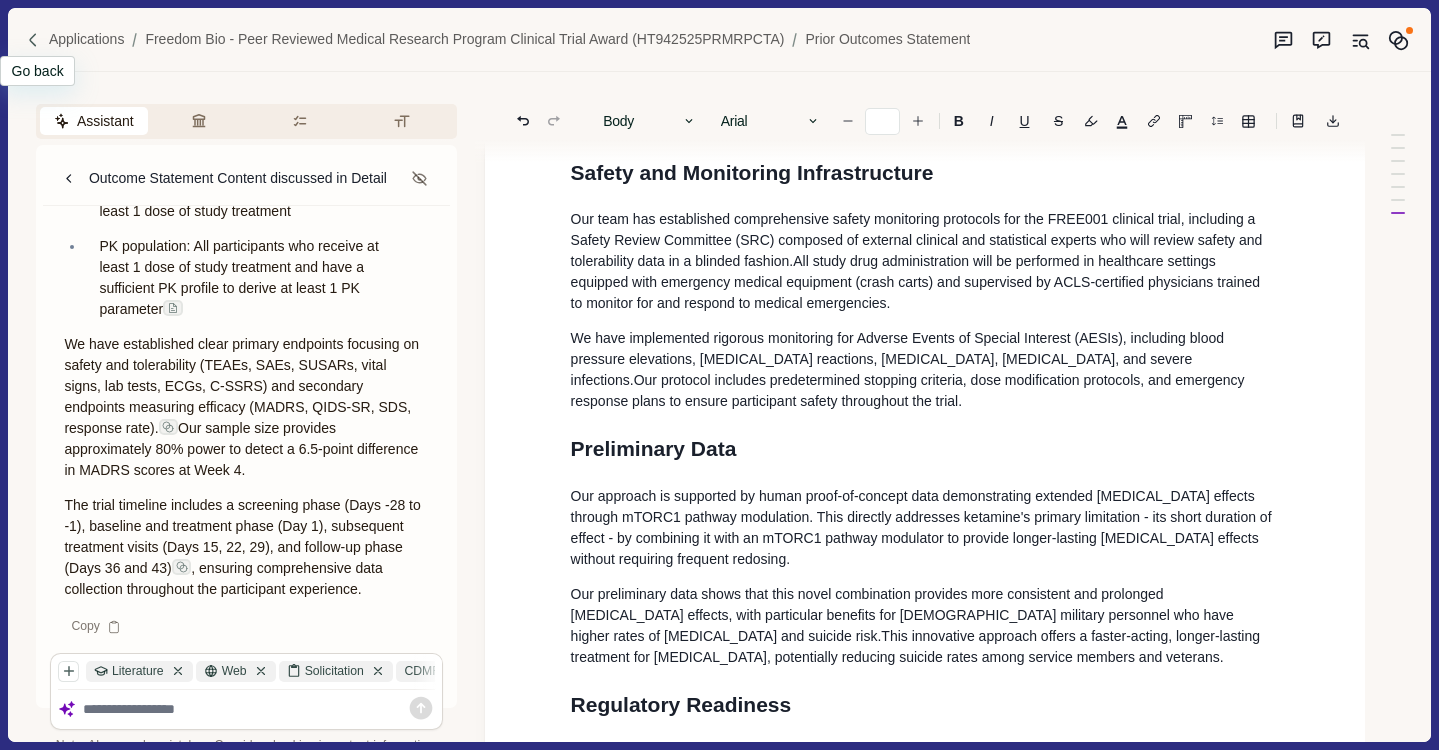 click at bounding box center [33, 40] 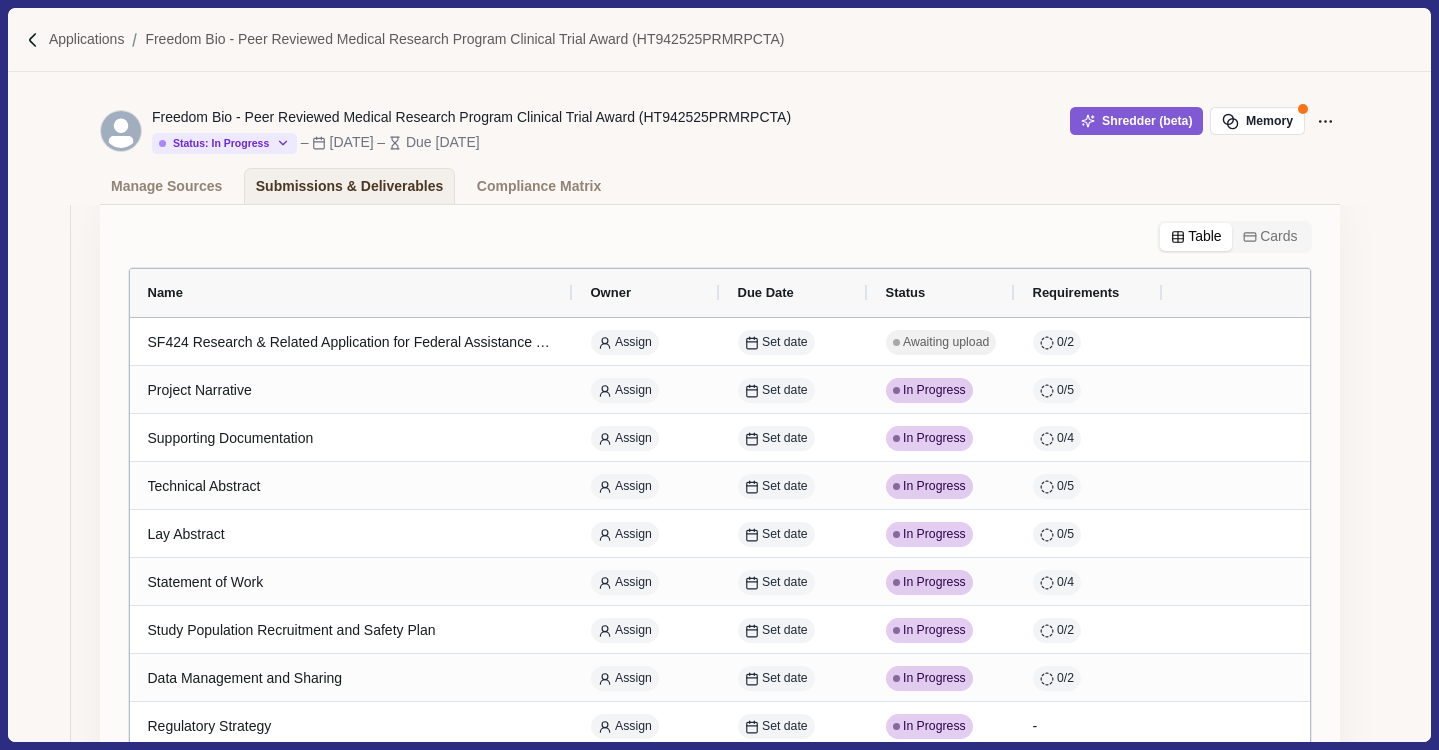 scroll, scrollTop: 0, scrollLeft: 0, axis: both 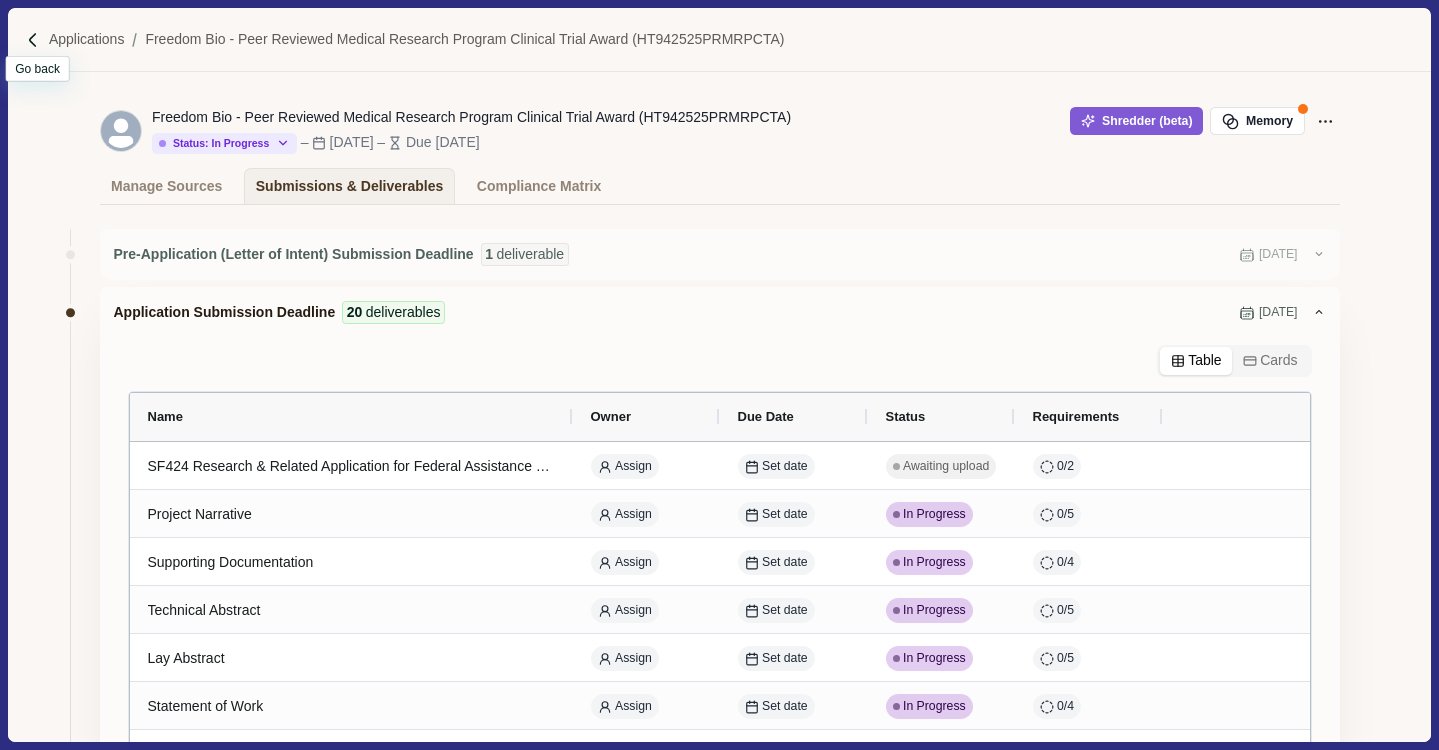 click at bounding box center (33, 40) 